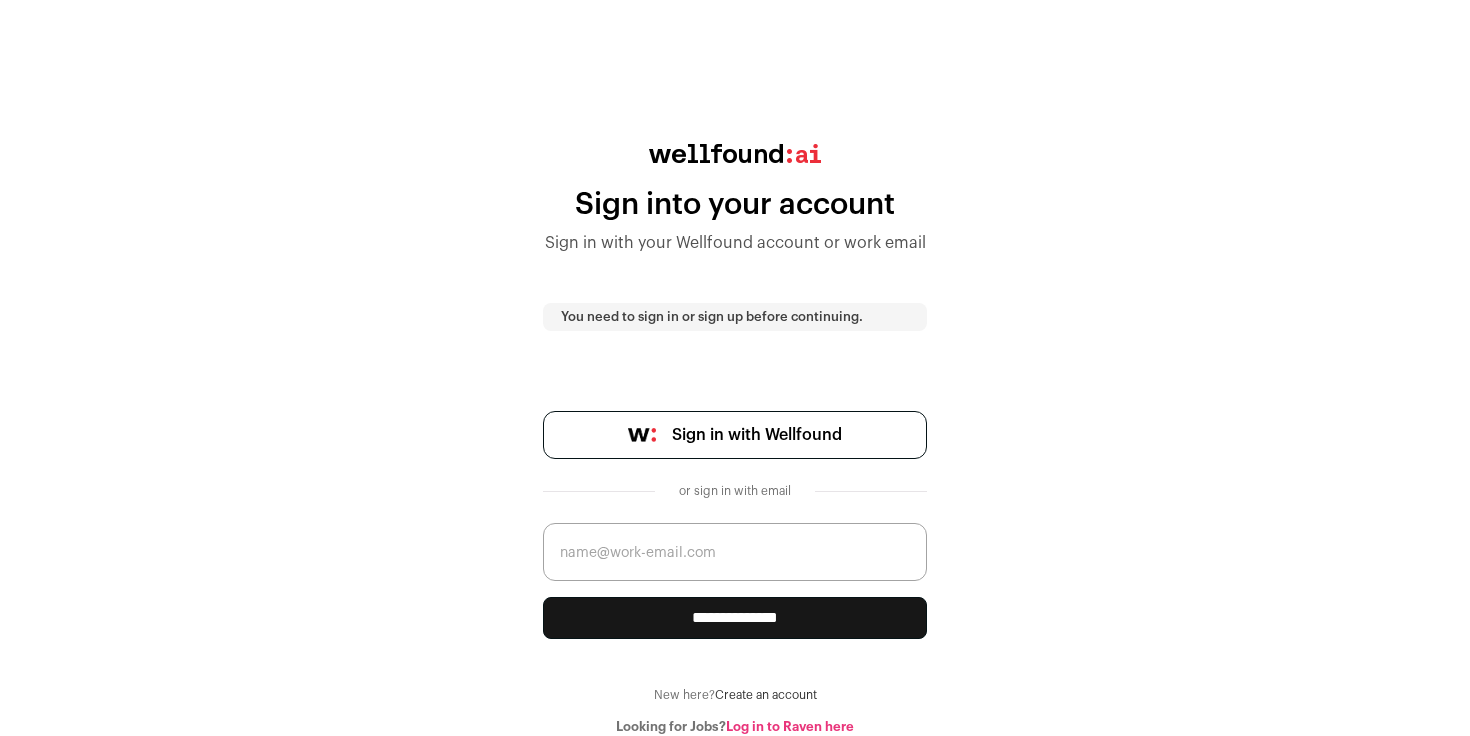 scroll, scrollTop: 0, scrollLeft: 0, axis: both 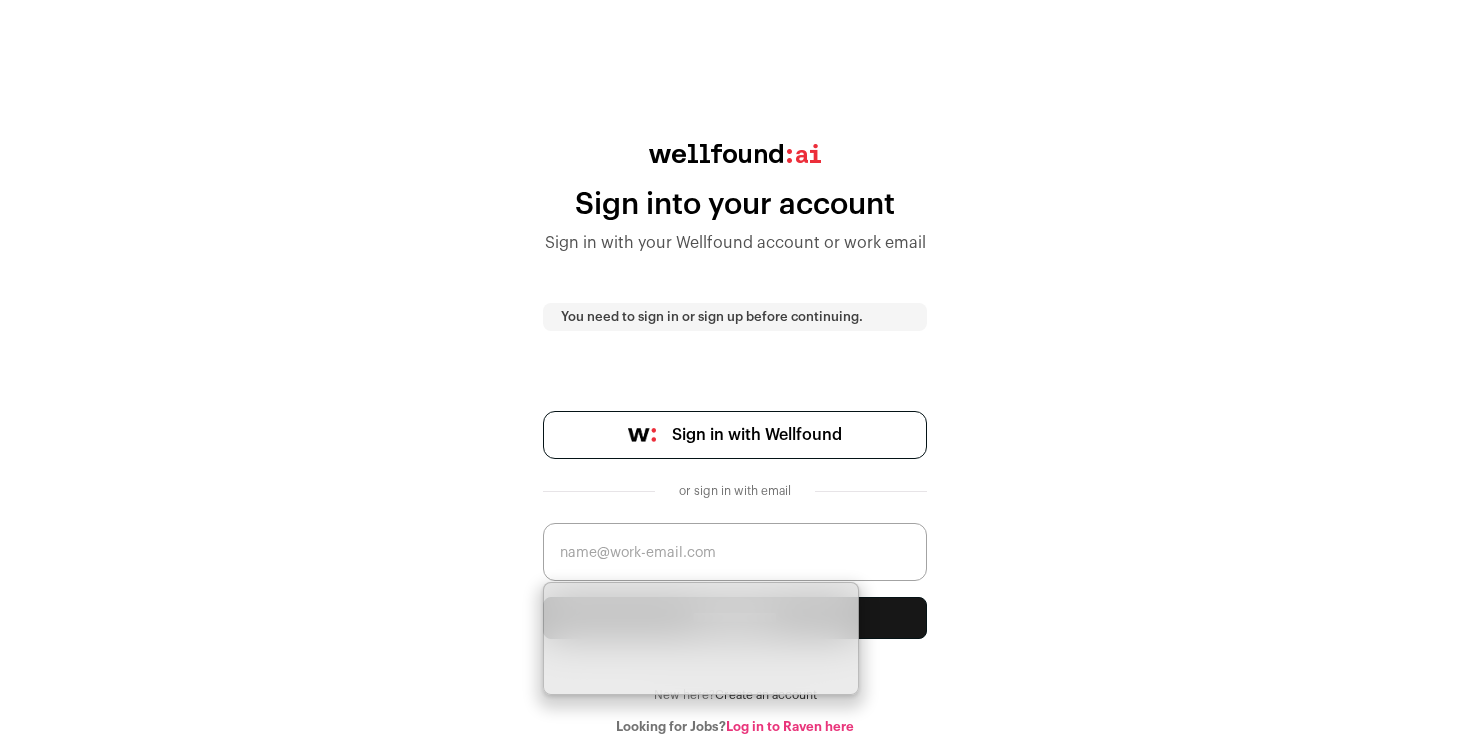 click on "Sign in with Wellfound" at bounding box center (757, 435) 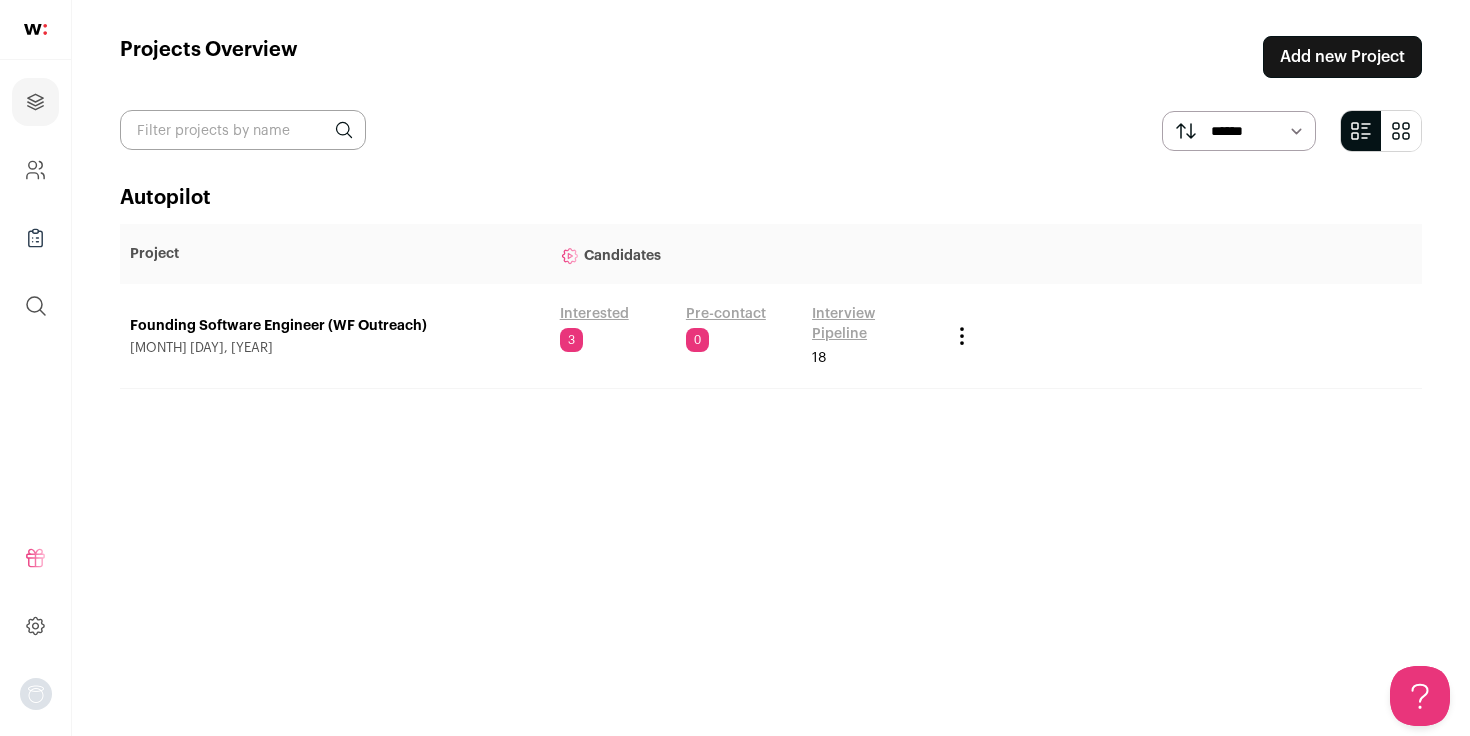 scroll, scrollTop: 0, scrollLeft: 0, axis: both 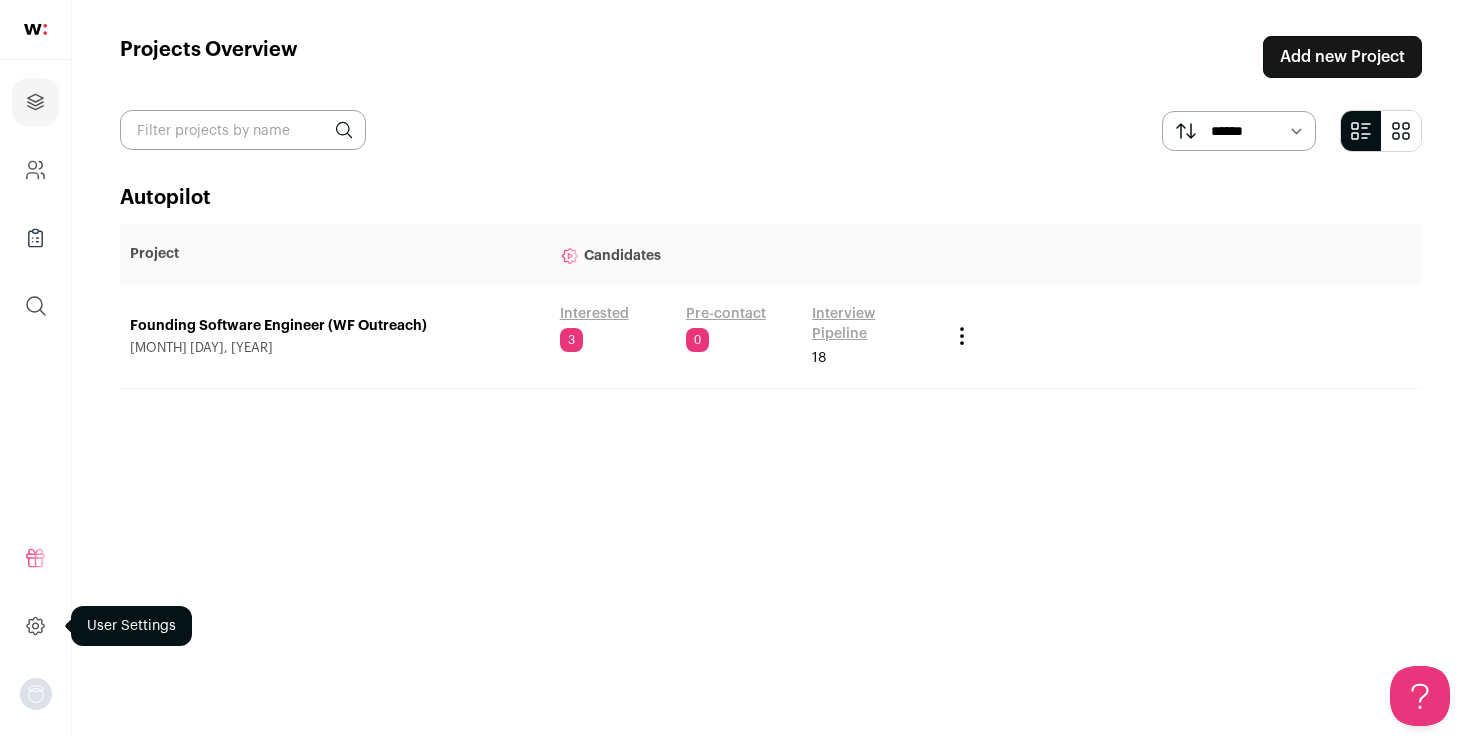 click 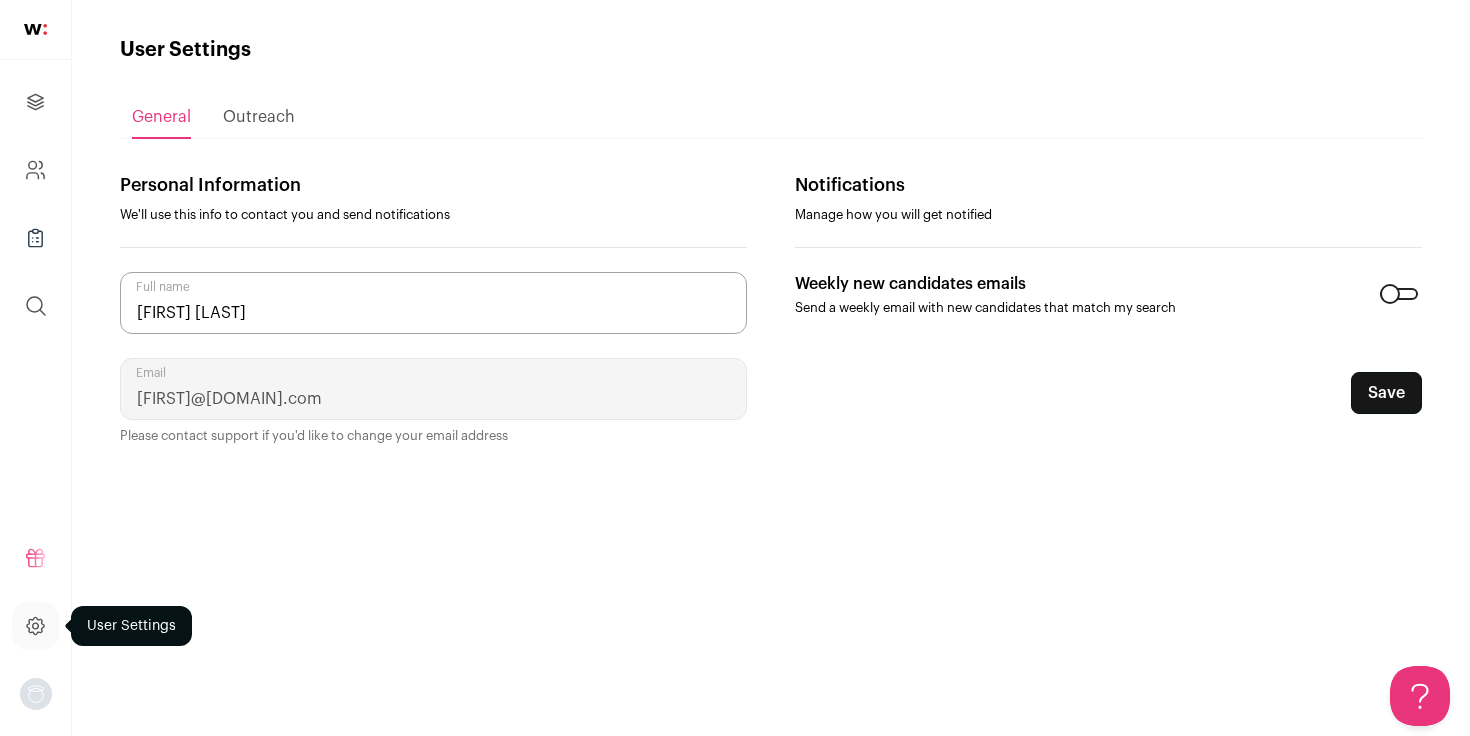 scroll, scrollTop: 0, scrollLeft: 0, axis: both 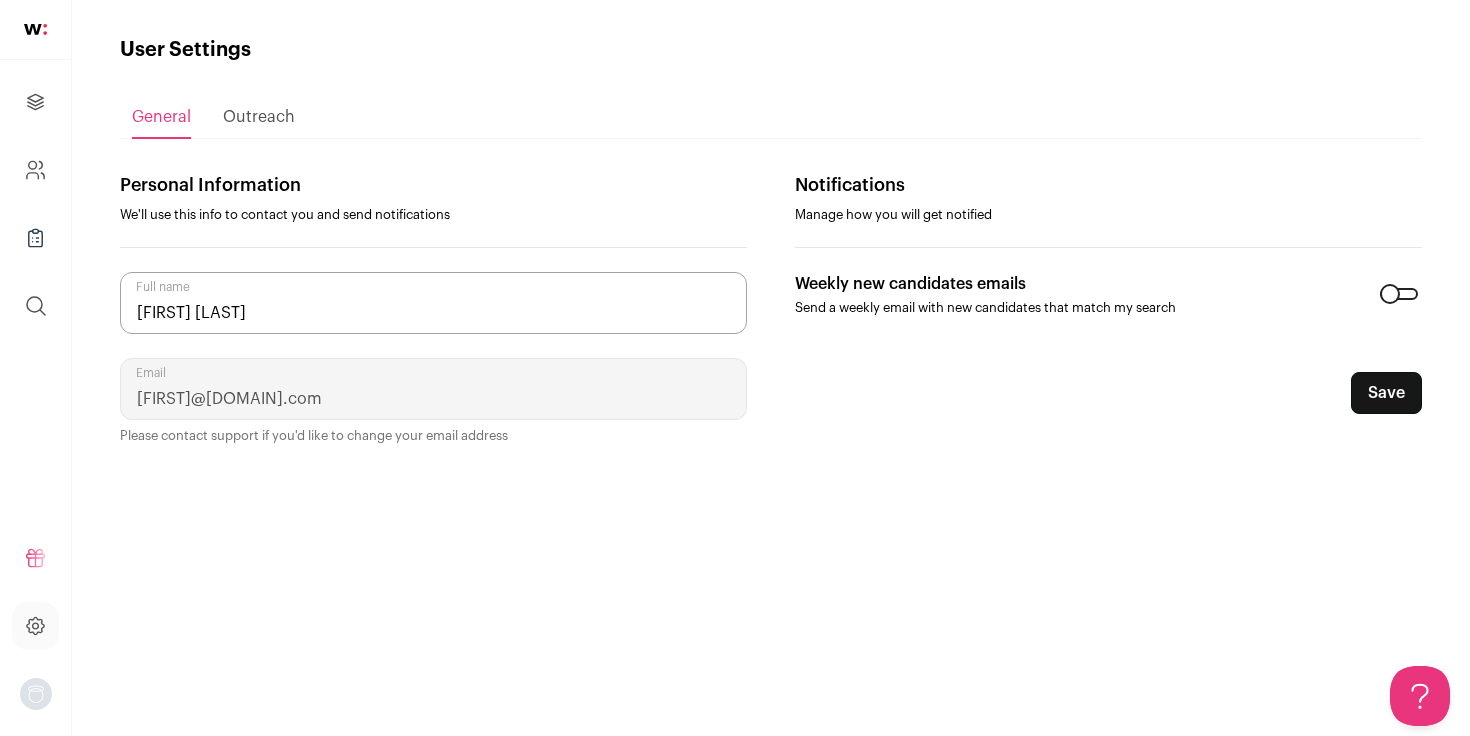 click at bounding box center [1399, 294] 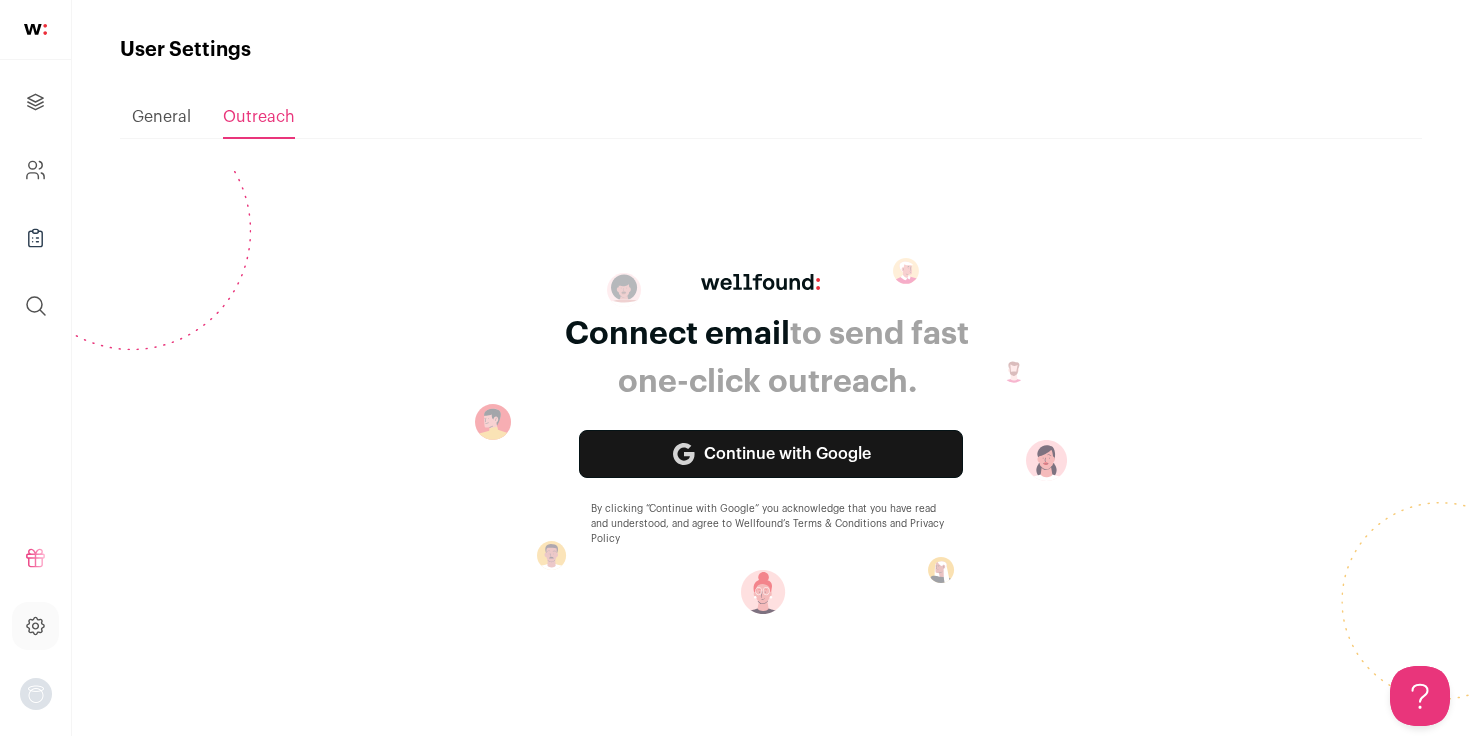 scroll, scrollTop: 0, scrollLeft: 0, axis: both 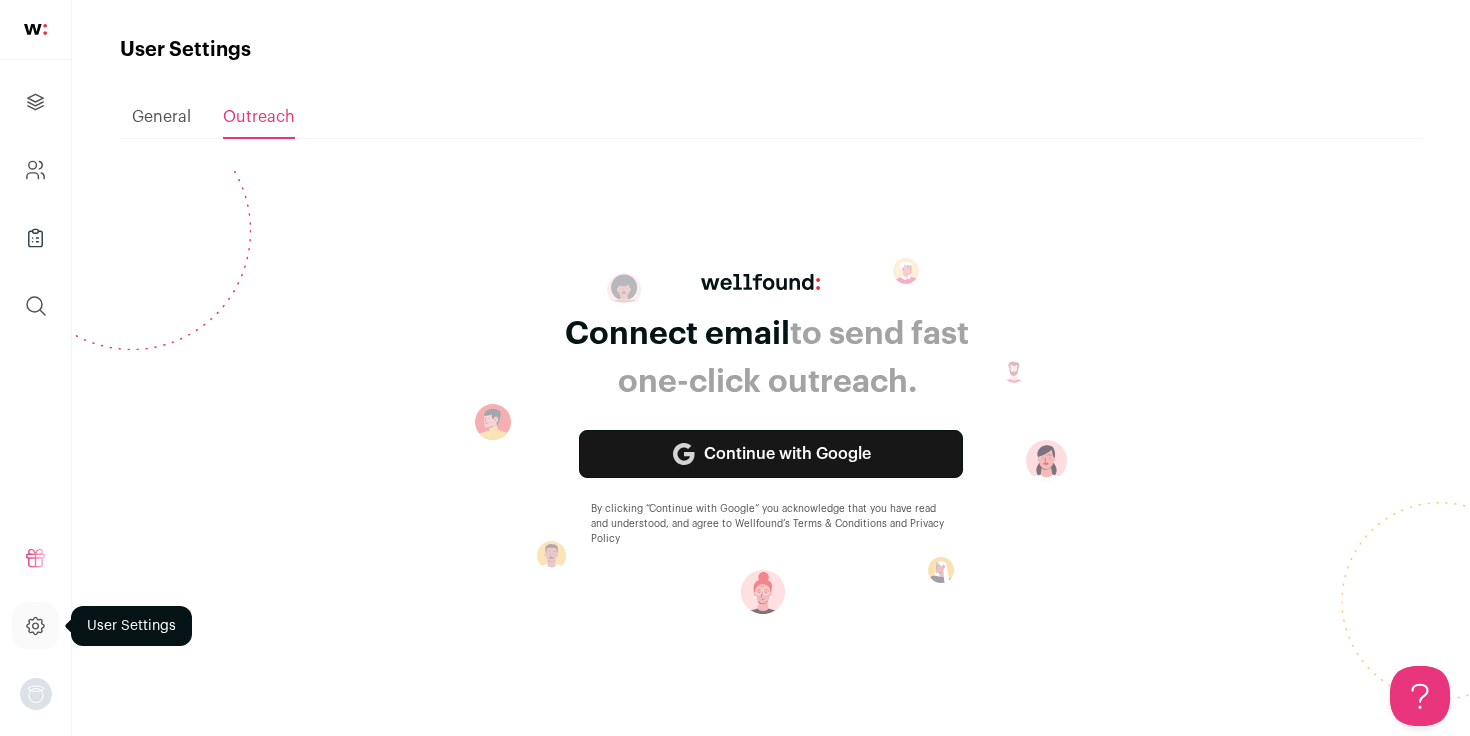click 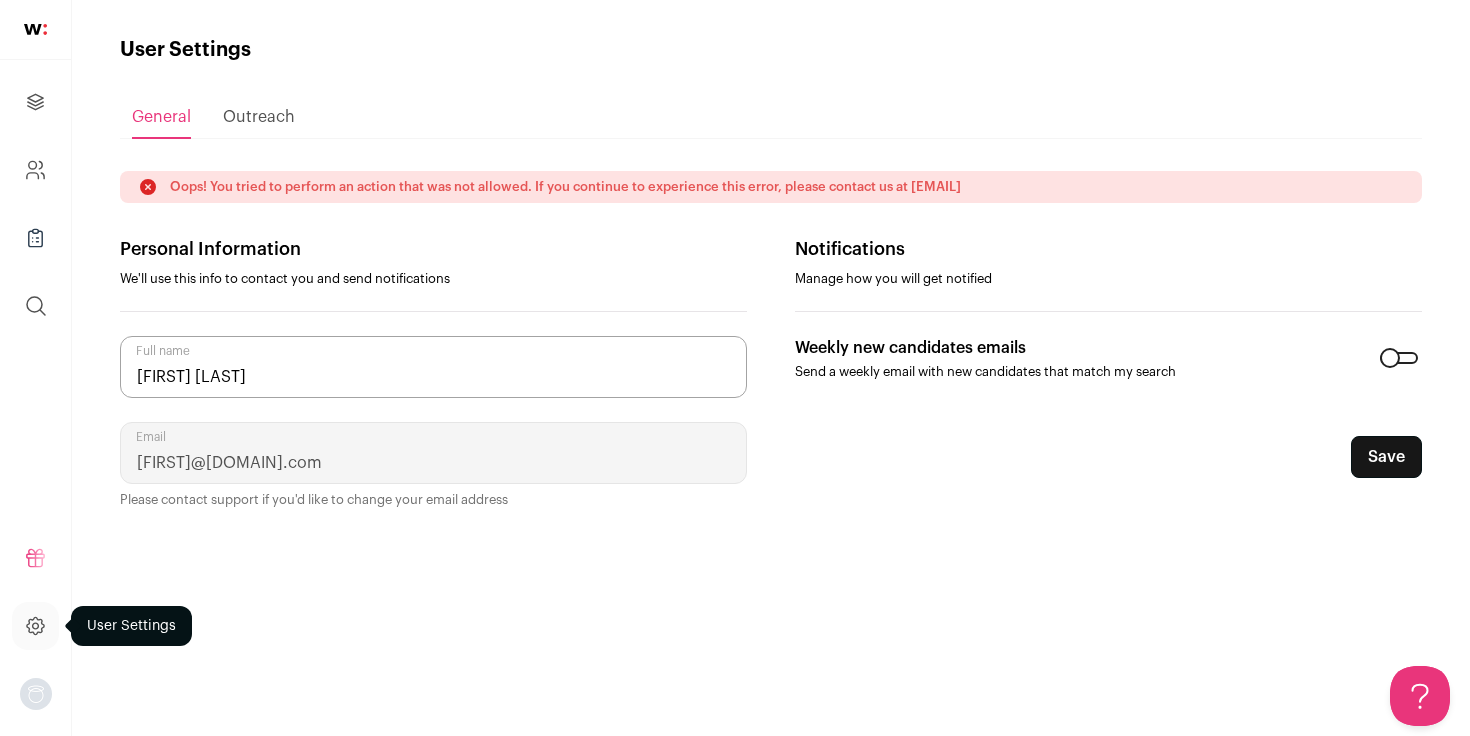scroll, scrollTop: 0, scrollLeft: 0, axis: both 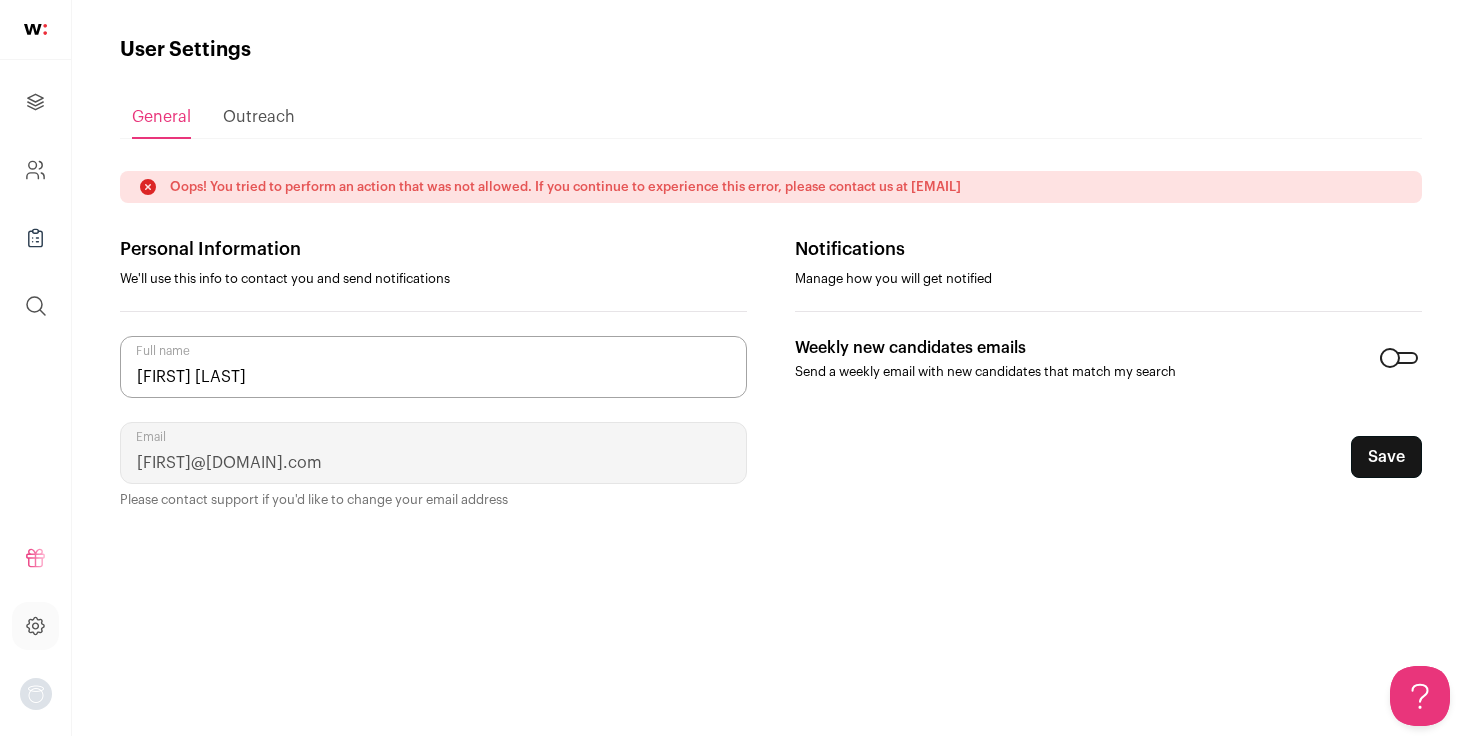 click on "Oops! You tried to perform an action that was not allowed. If you continue to experience this error, please contact us at [EMAIL]" at bounding box center (565, 187) 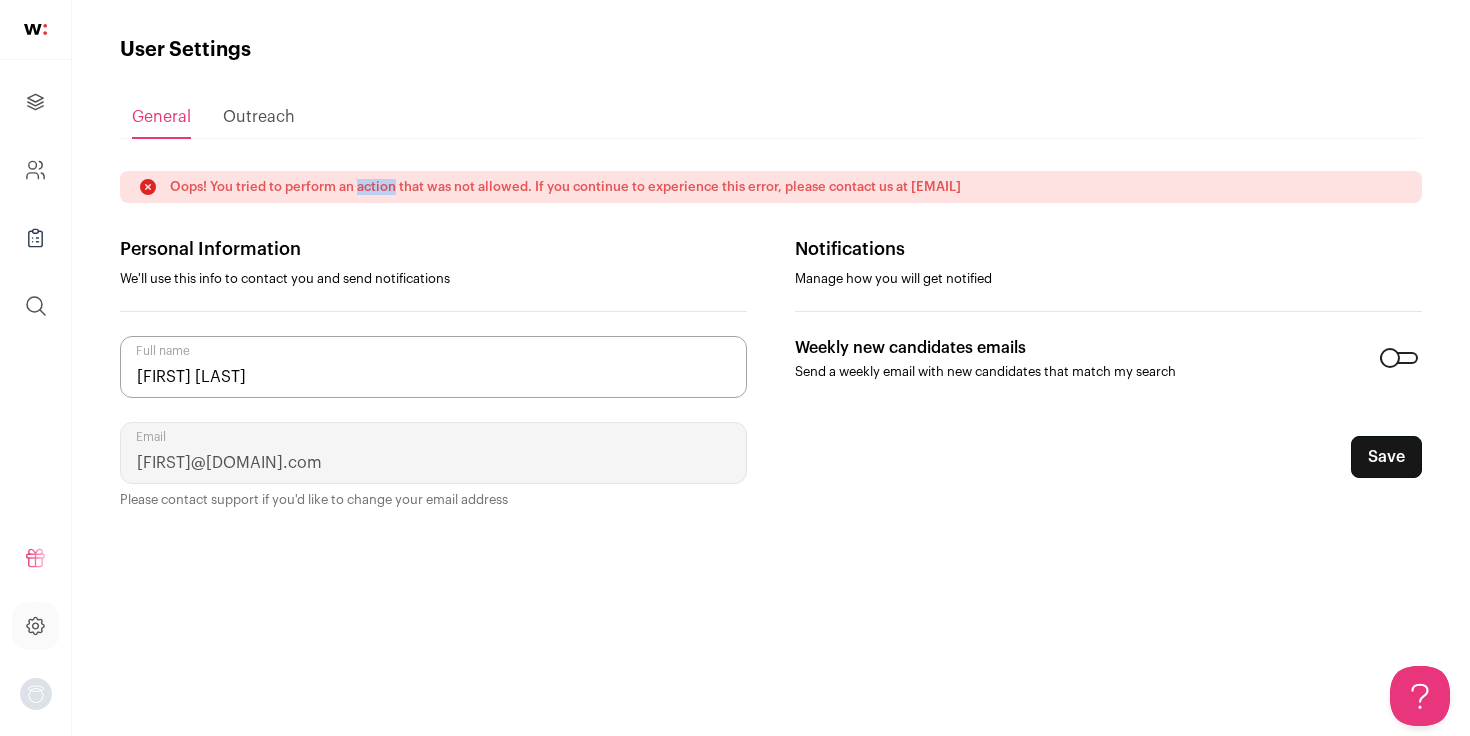 click on "Oops! You tried to perform an action that was not allowed. If you continue to experience this error, please contact us at [EMAIL]" at bounding box center [565, 187] 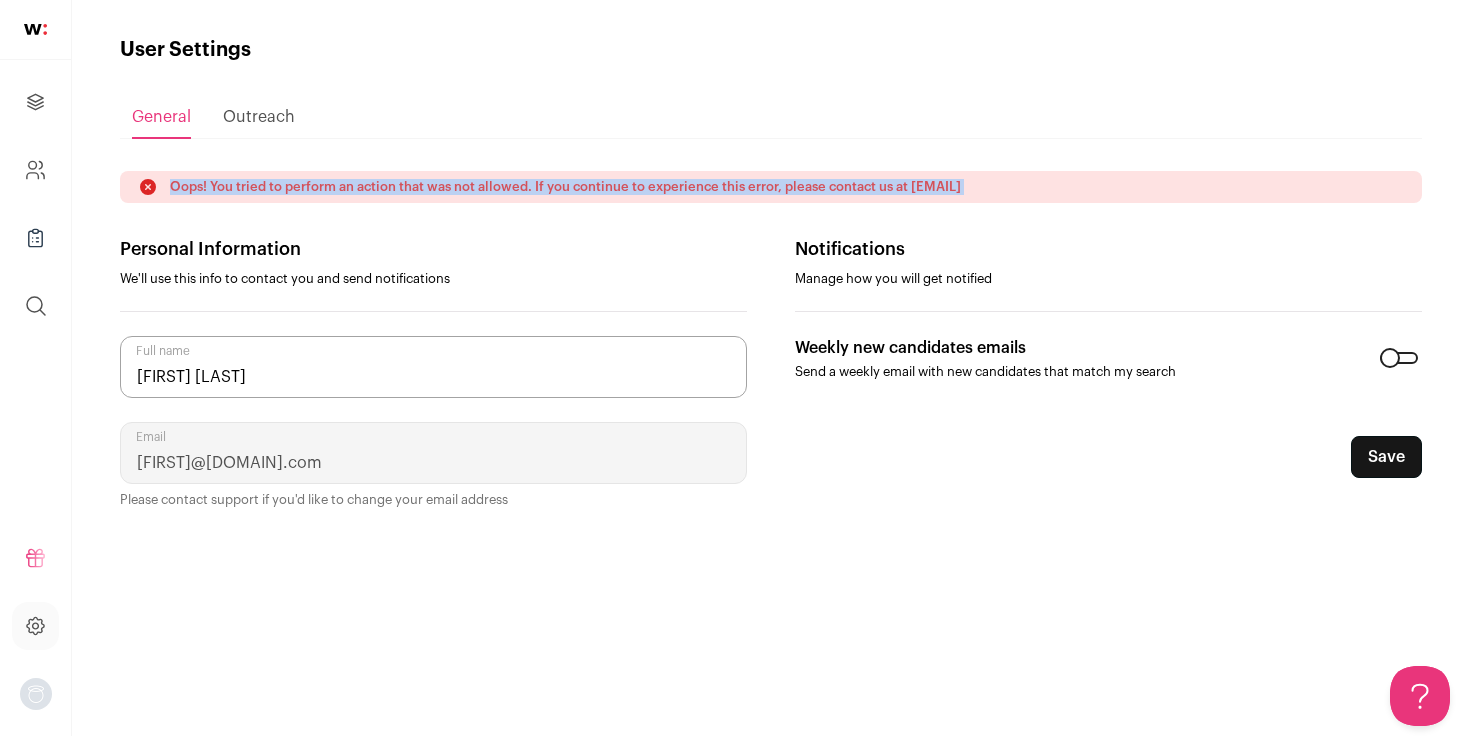 click on "Oops! You tried to perform an action that was not allowed. If you continue to experience this error, please contact us at [EMAIL]" at bounding box center [565, 187] 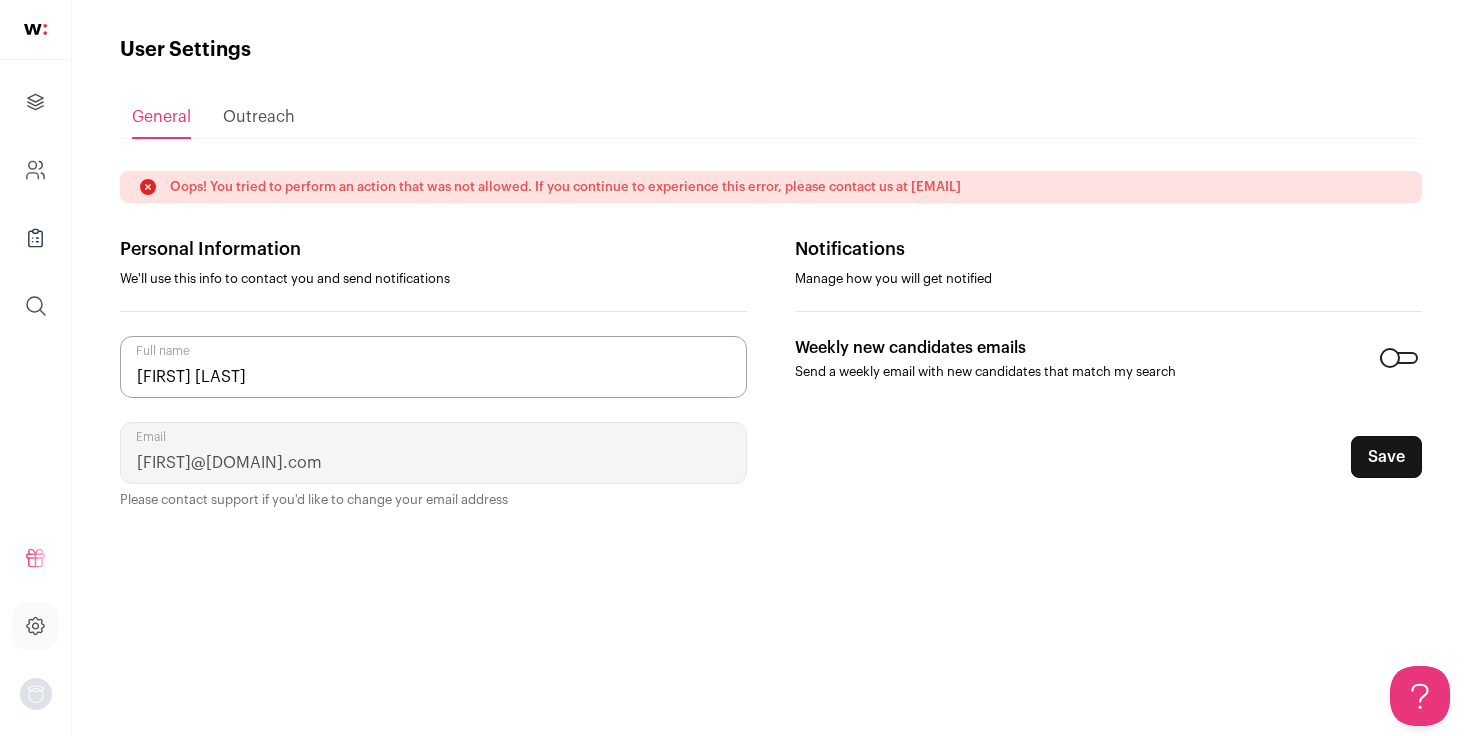 click on "Notifications
Manage how you will get notified
Weekly new candidates emails
Send a weekly email with new candidates that match my search
Save" at bounding box center (1108, 371) 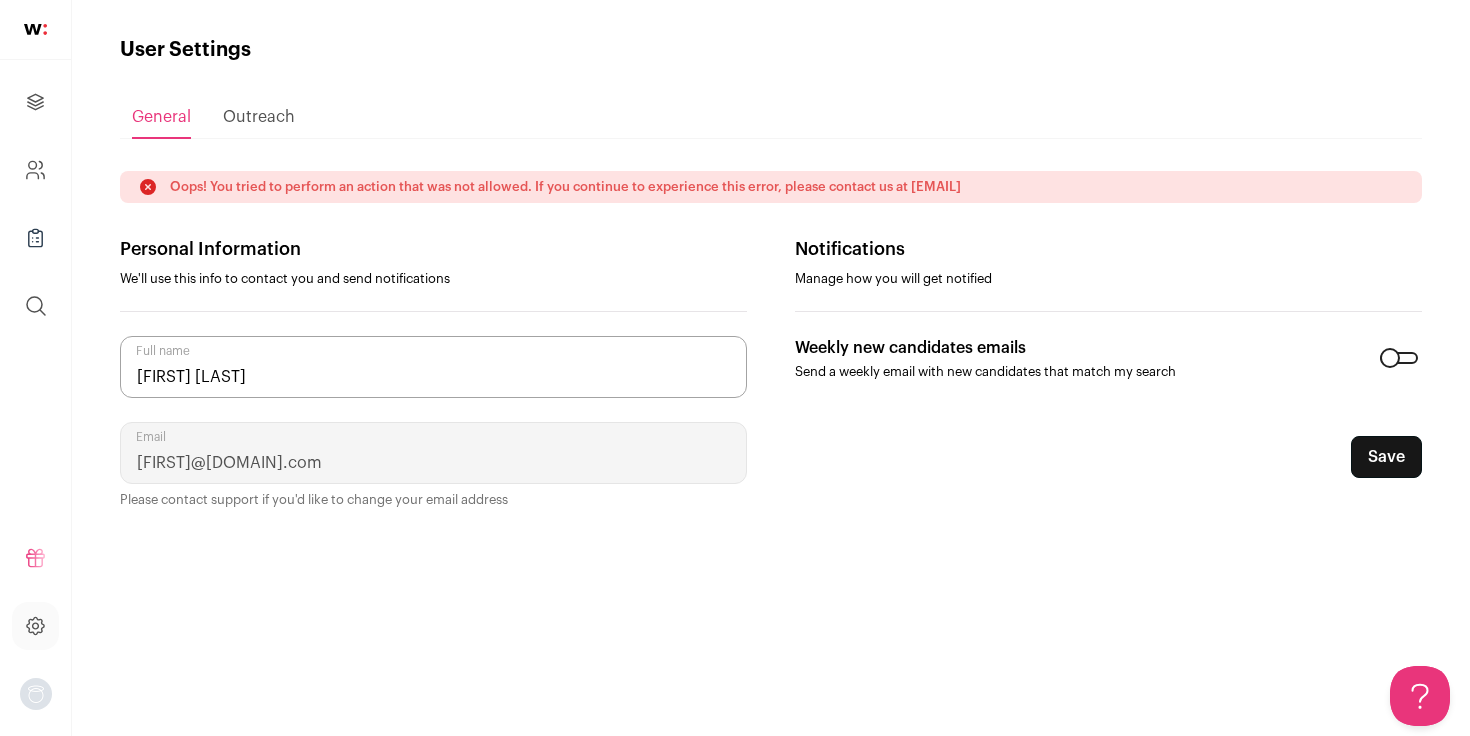 click on "Outreach" at bounding box center [259, 117] 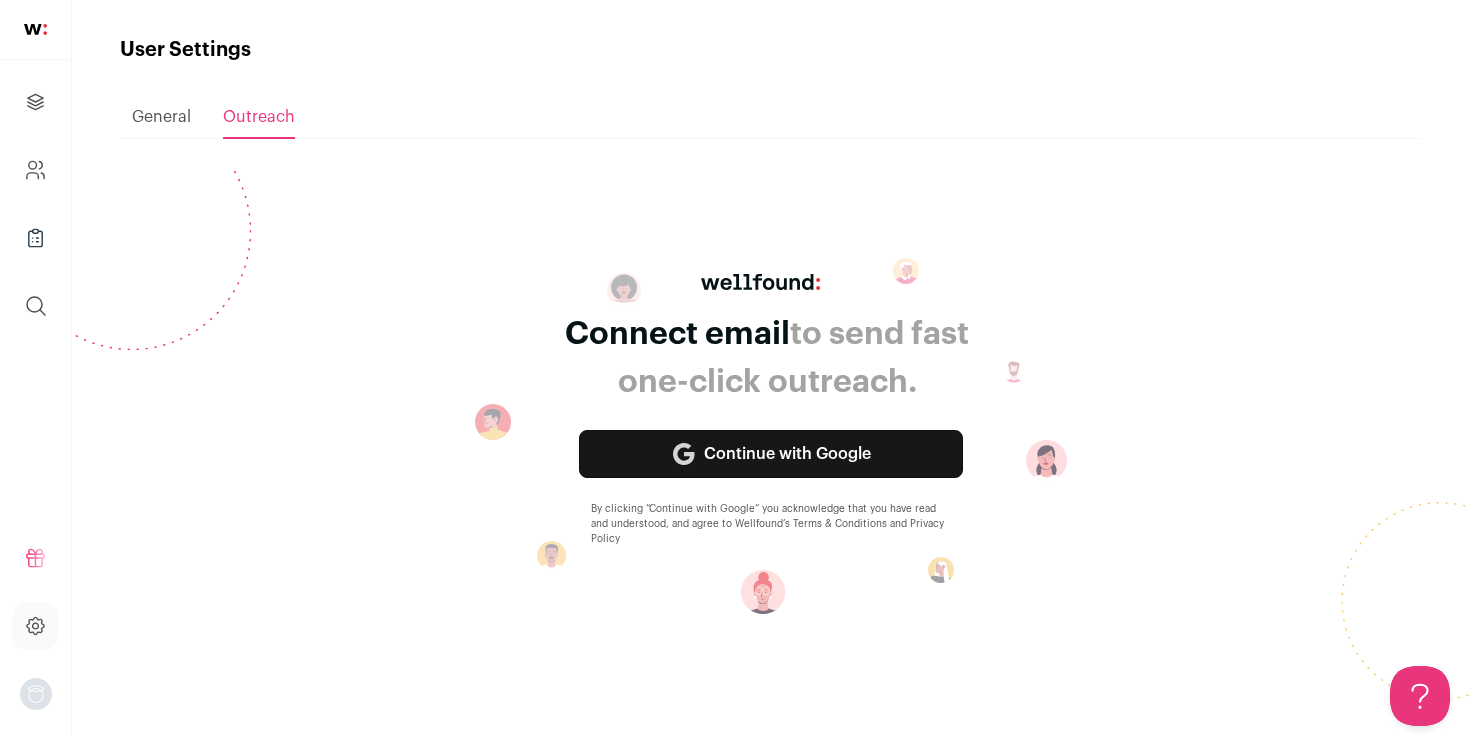 scroll, scrollTop: 0, scrollLeft: 0, axis: both 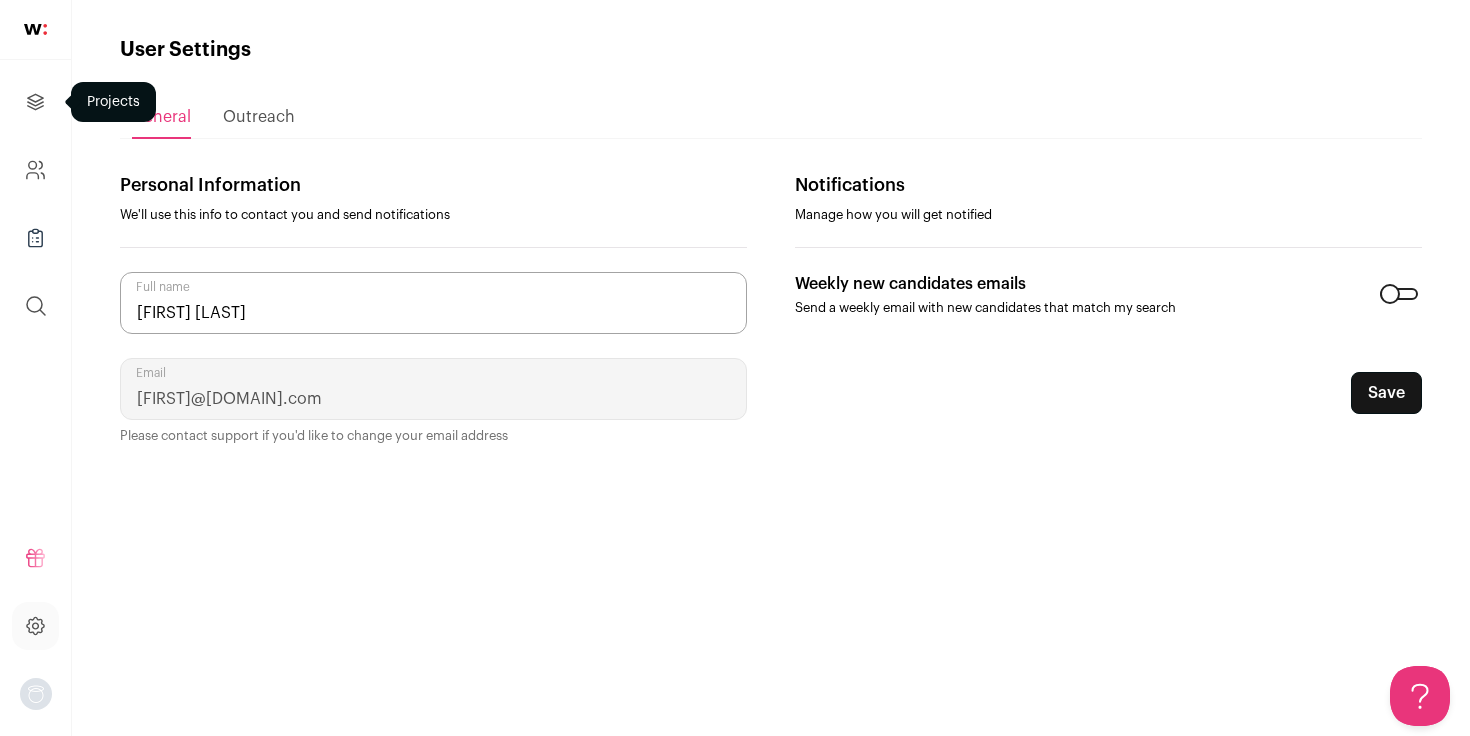 click 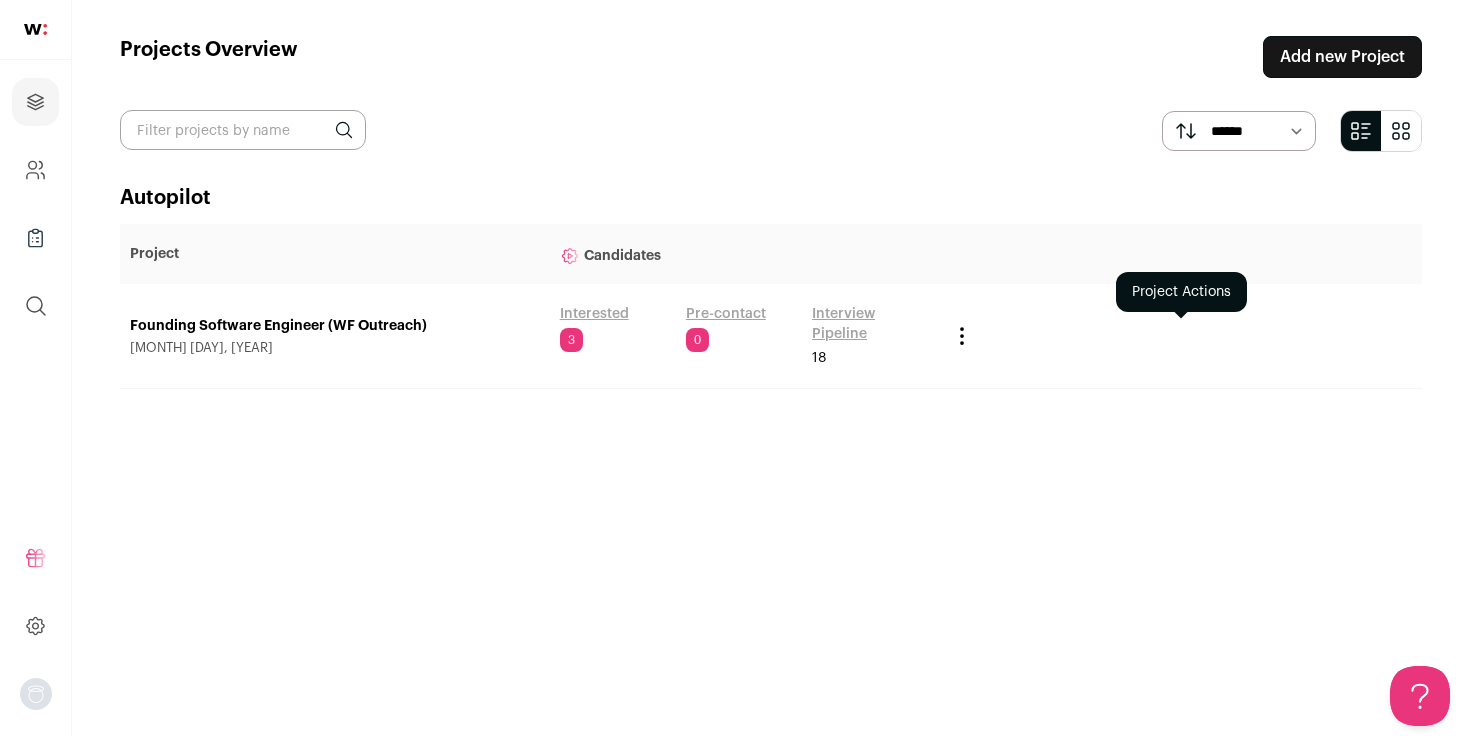 scroll, scrollTop: 0, scrollLeft: 0, axis: both 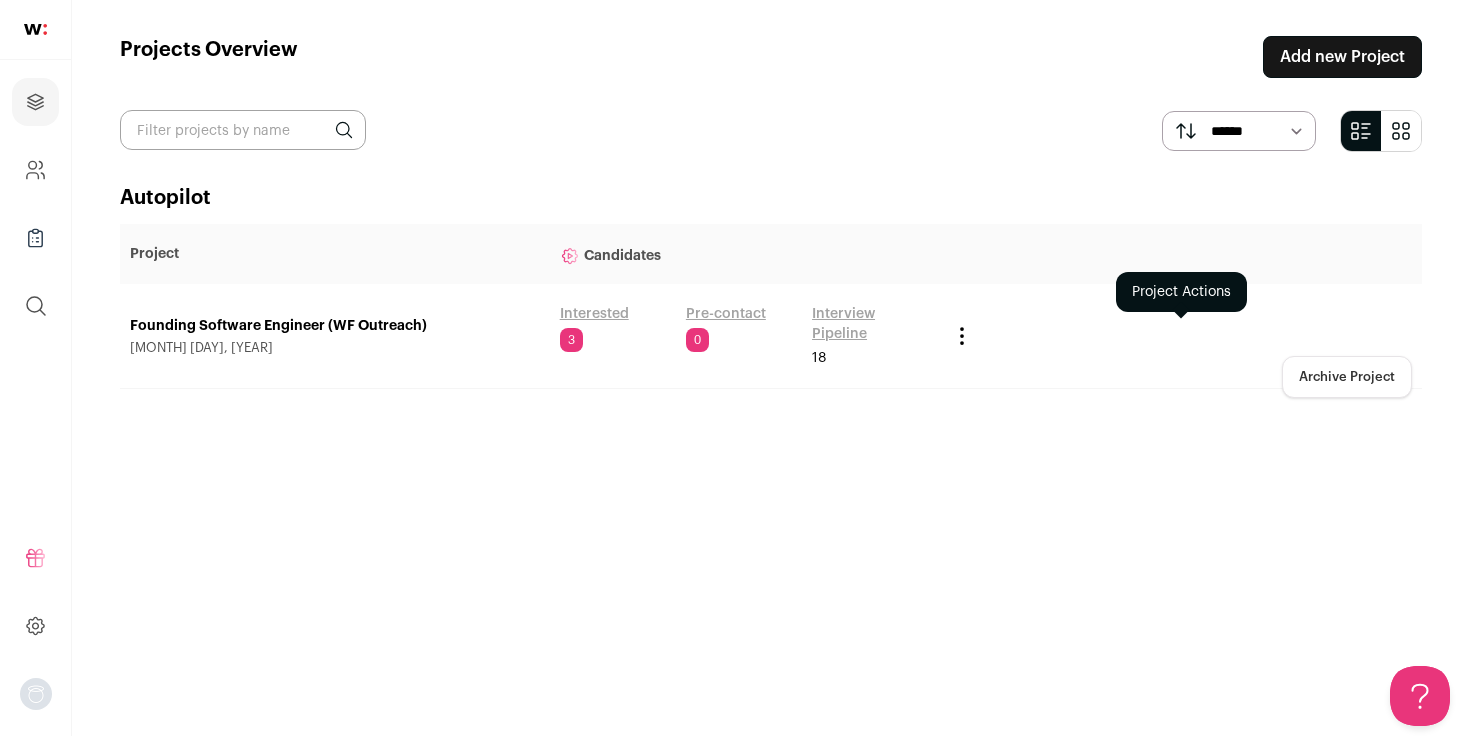 click 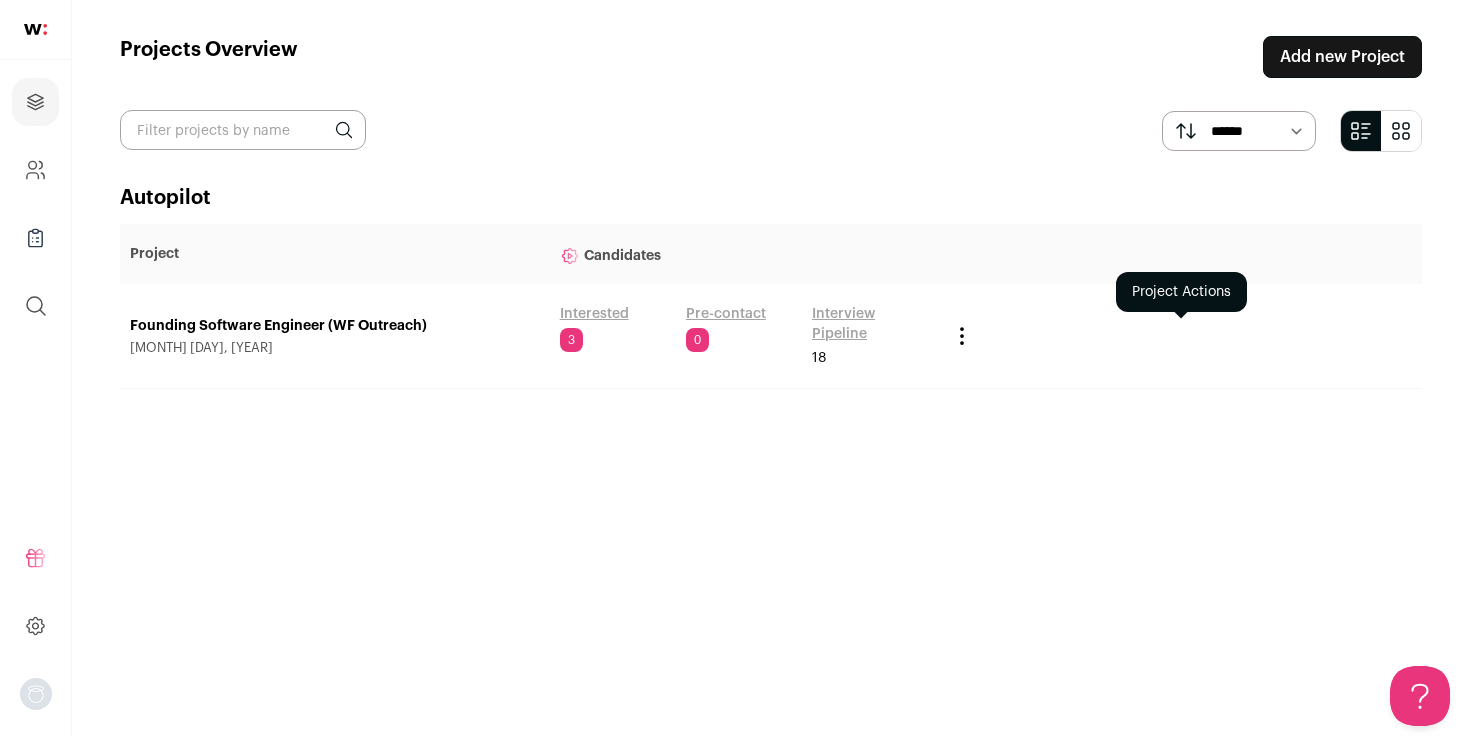 click 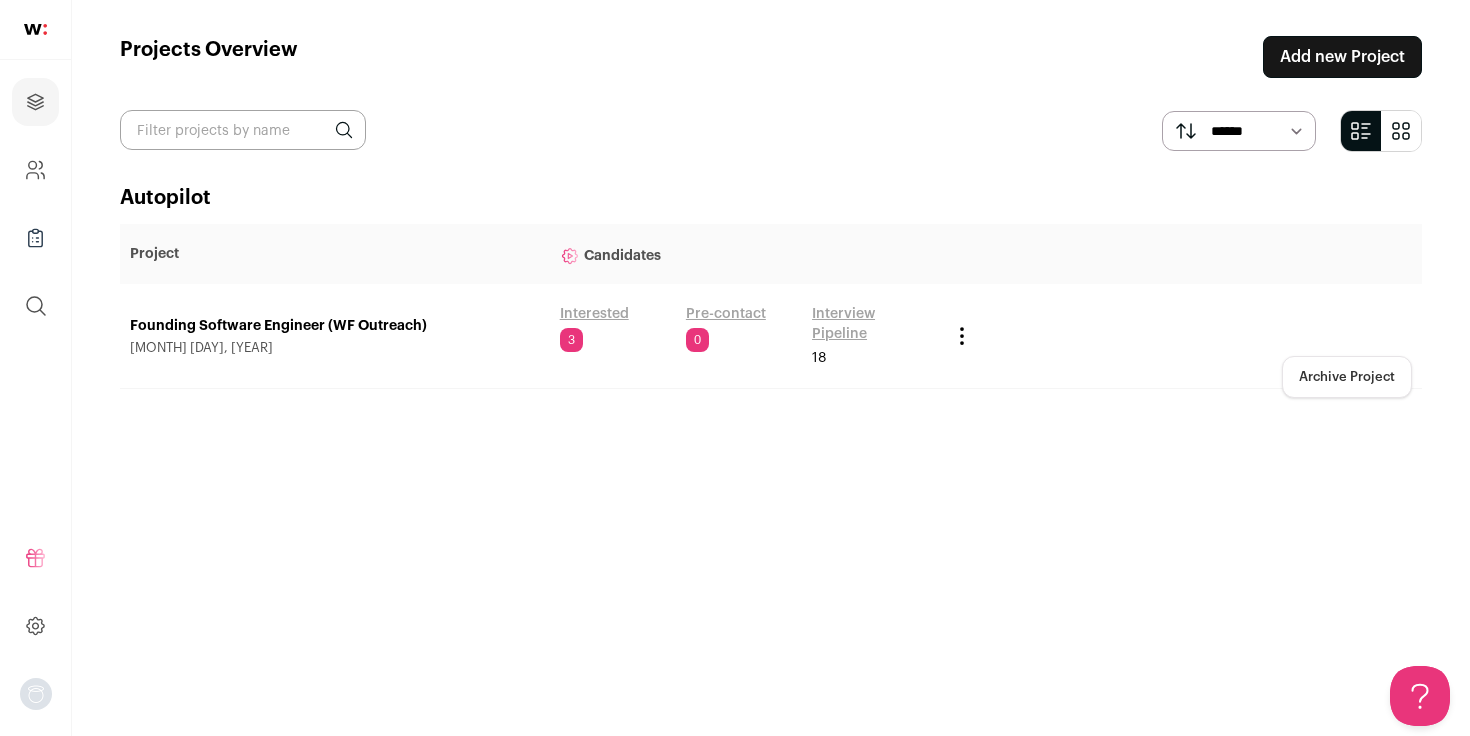 click on "Projects Overview
Add new Project" at bounding box center (771, 57) 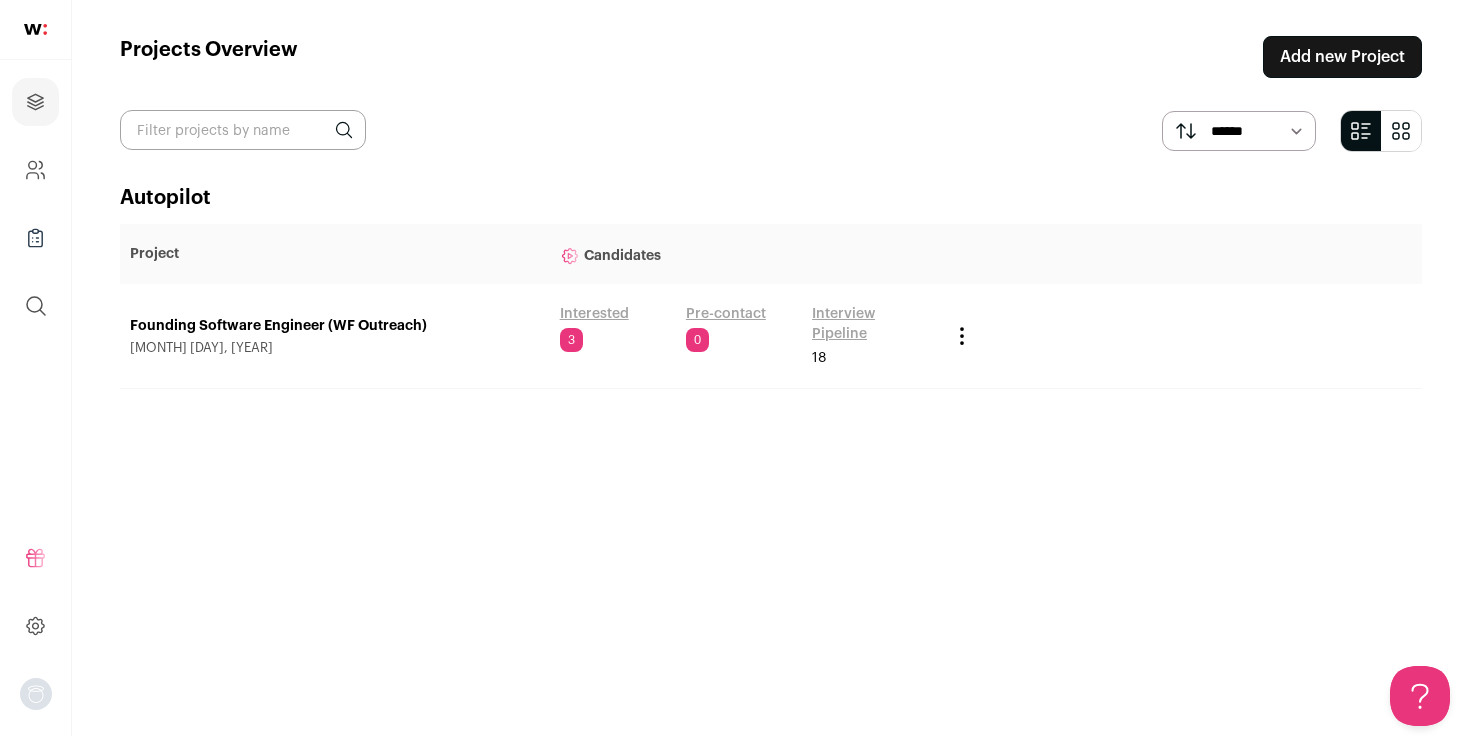 click on "Founding Software Engineer (WF Outreach)" at bounding box center (335, 326) 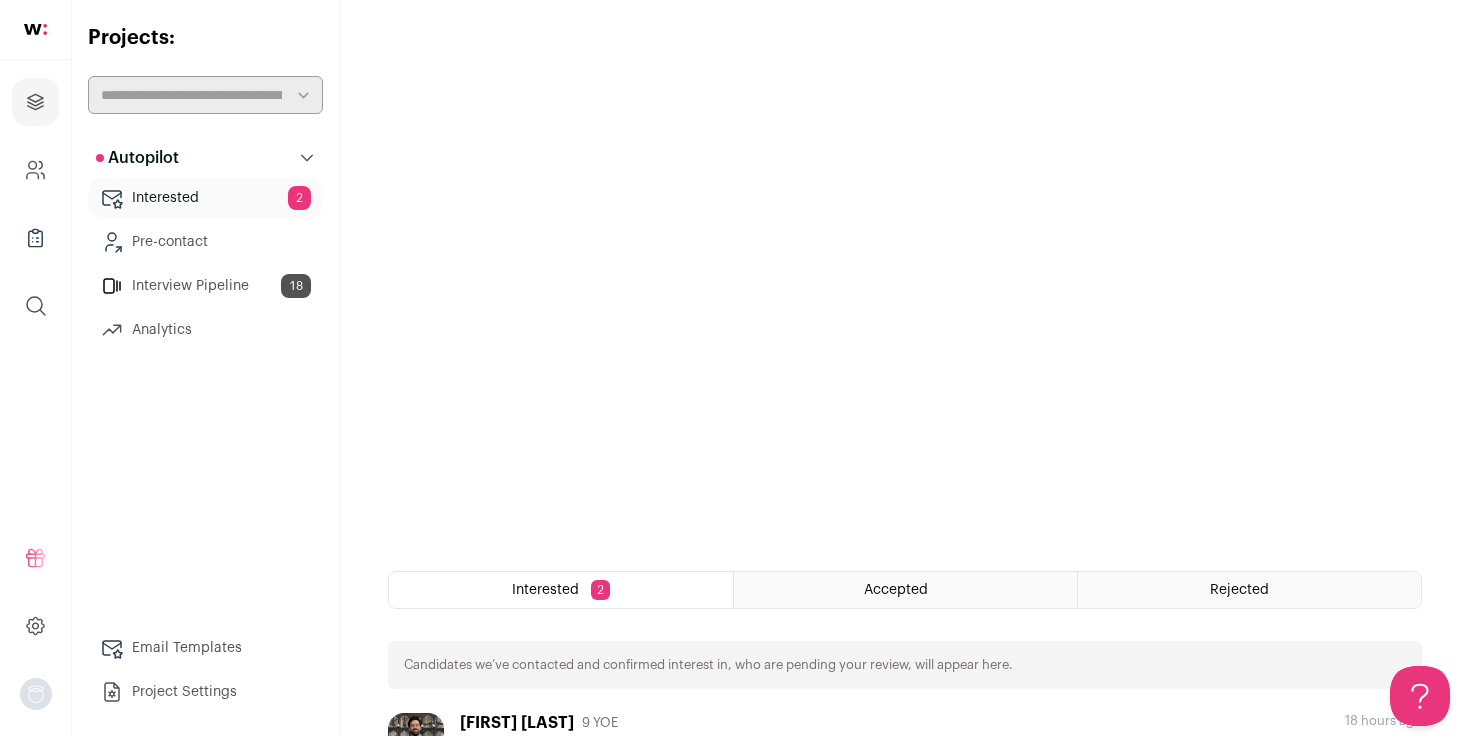 scroll, scrollTop: 241, scrollLeft: 0, axis: vertical 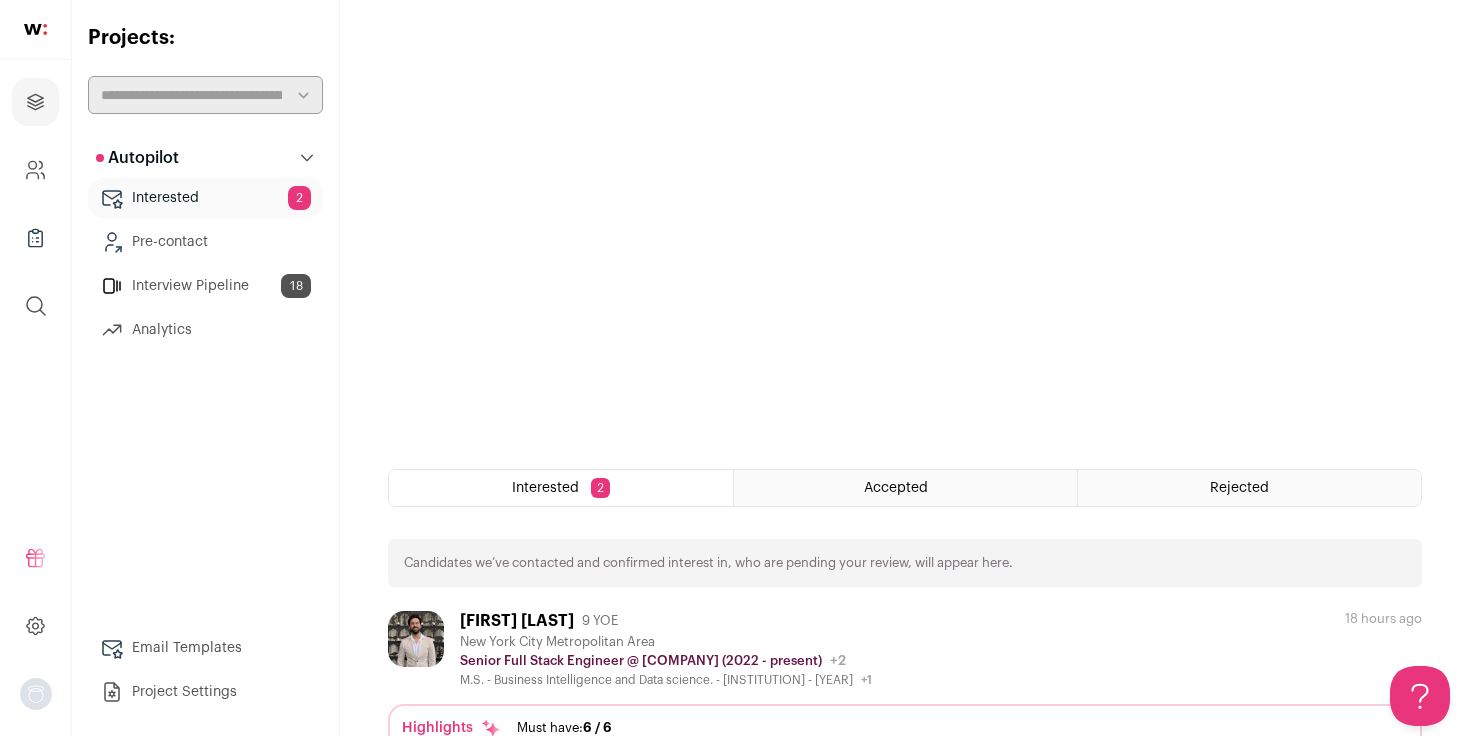 click on "Project Settings" at bounding box center (205, 692) 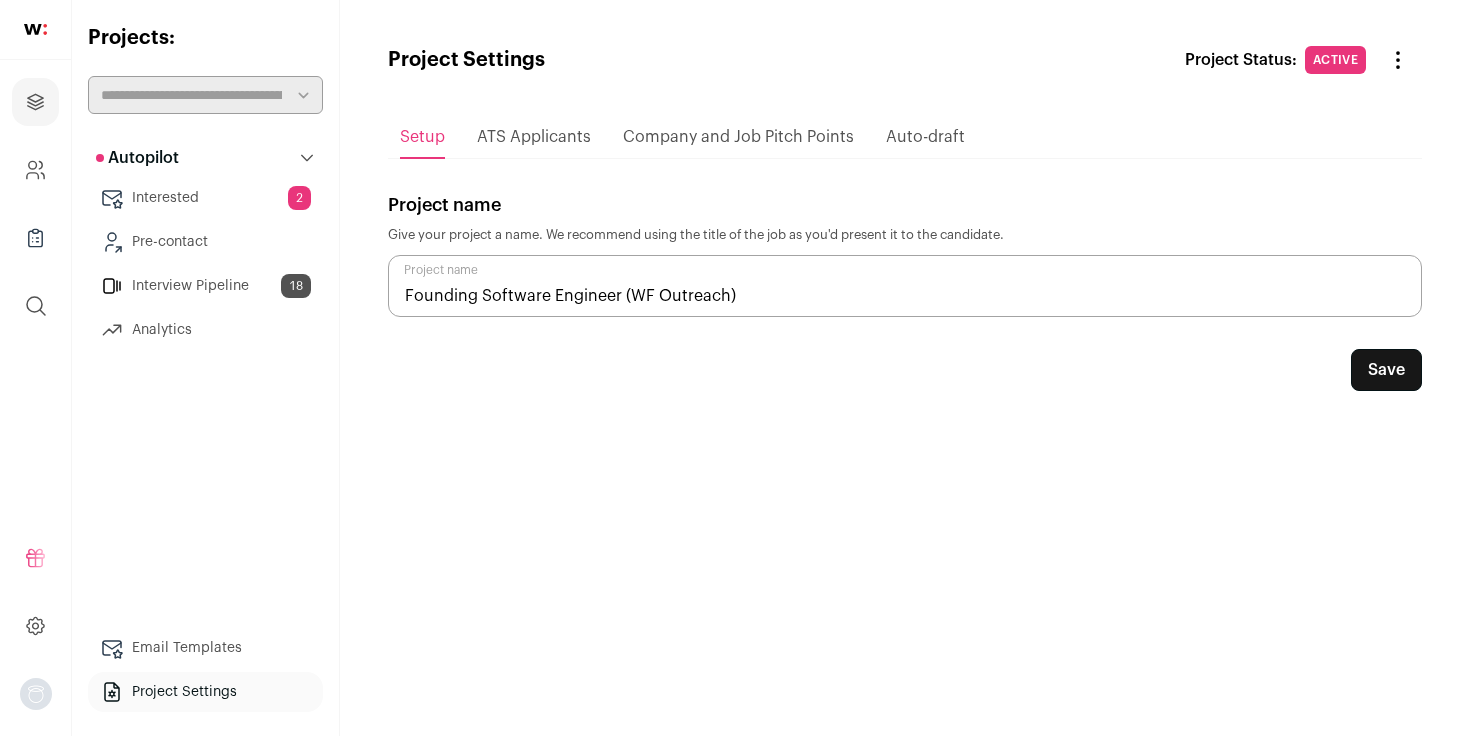 scroll, scrollTop: 0, scrollLeft: 0, axis: both 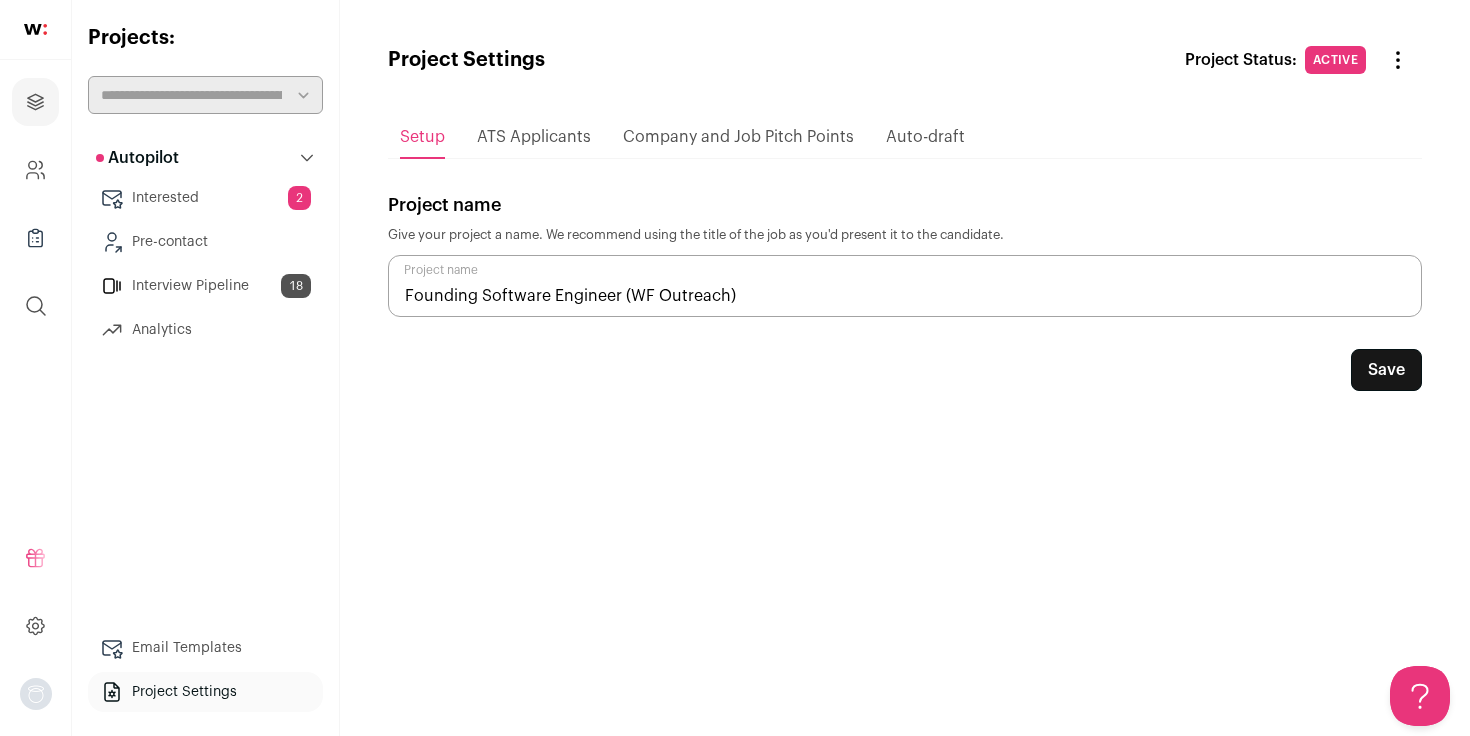 click on "ATS Applicants" at bounding box center [534, 137] 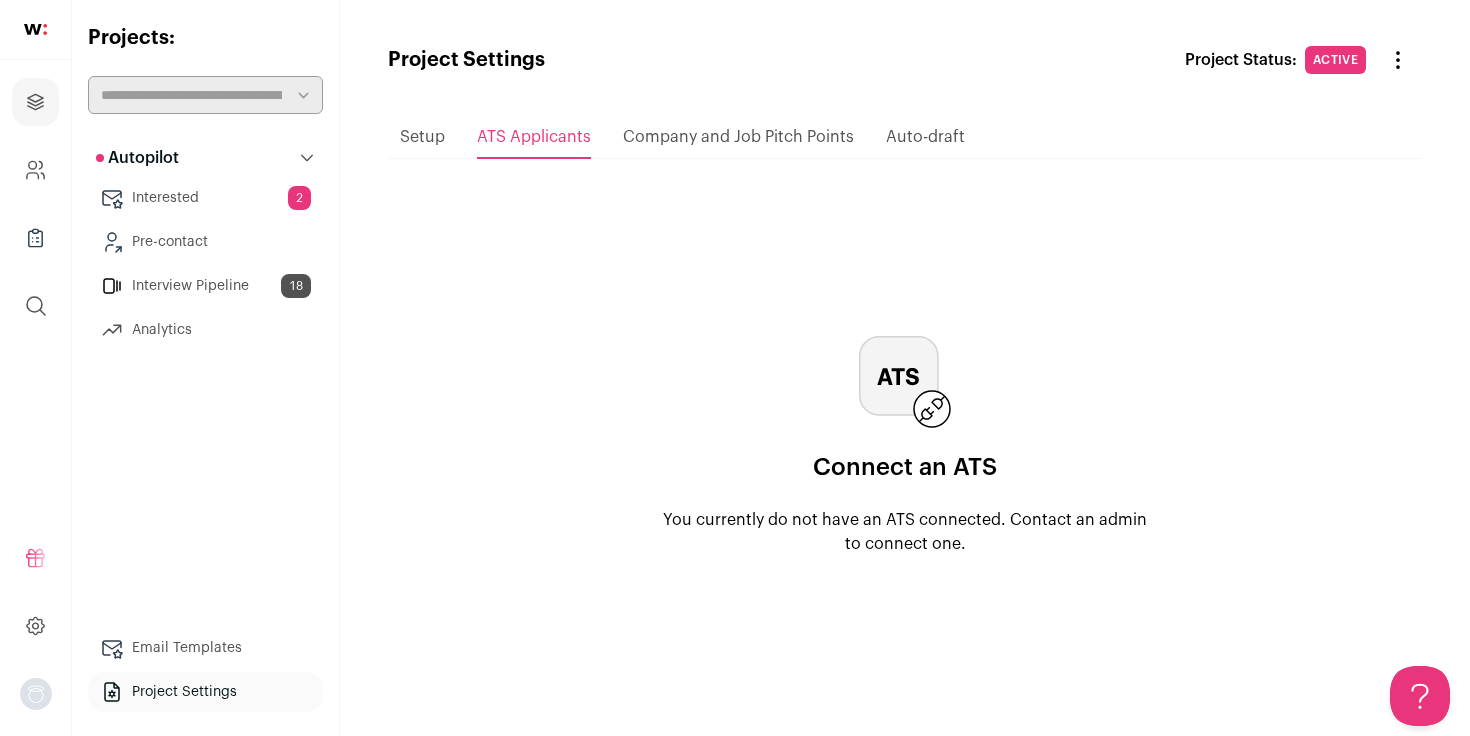 scroll, scrollTop: 0, scrollLeft: 0, axis: both 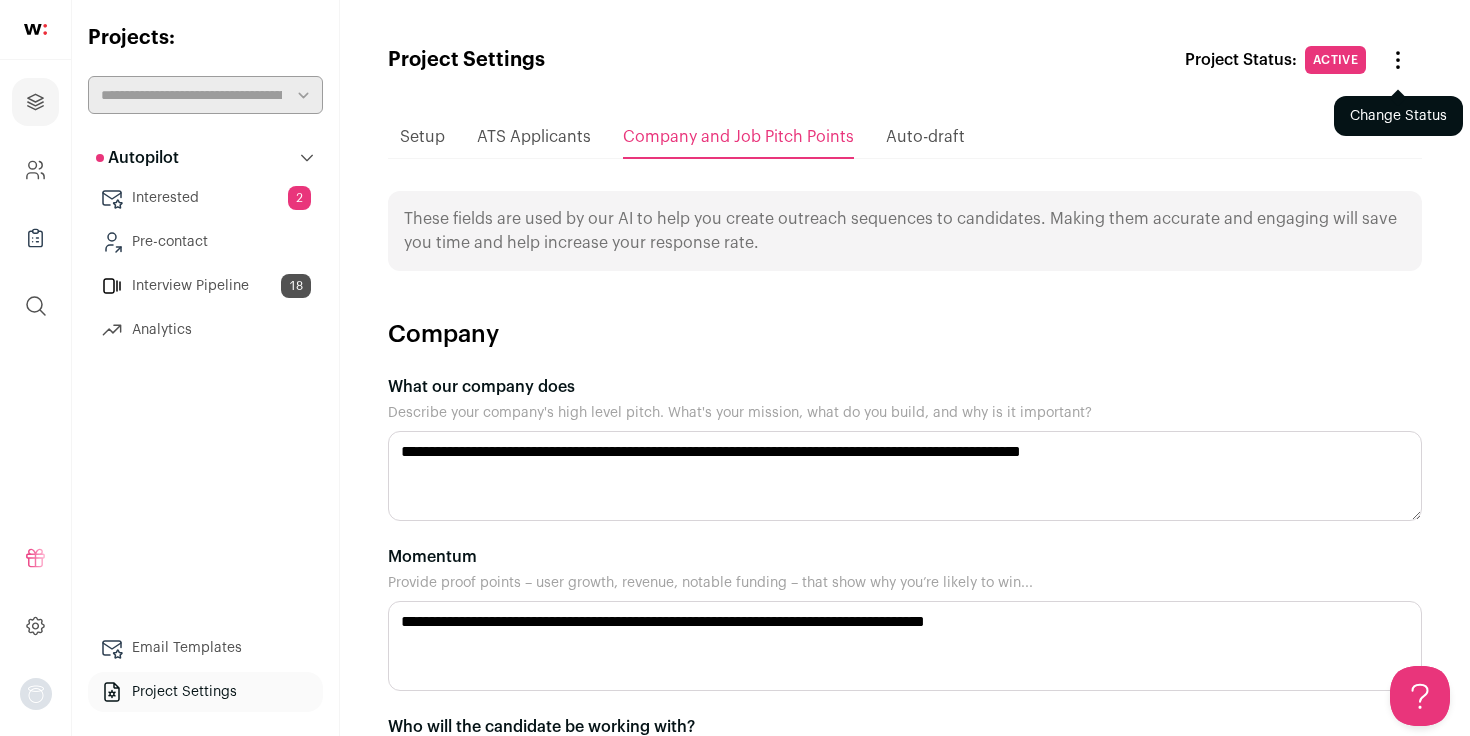click 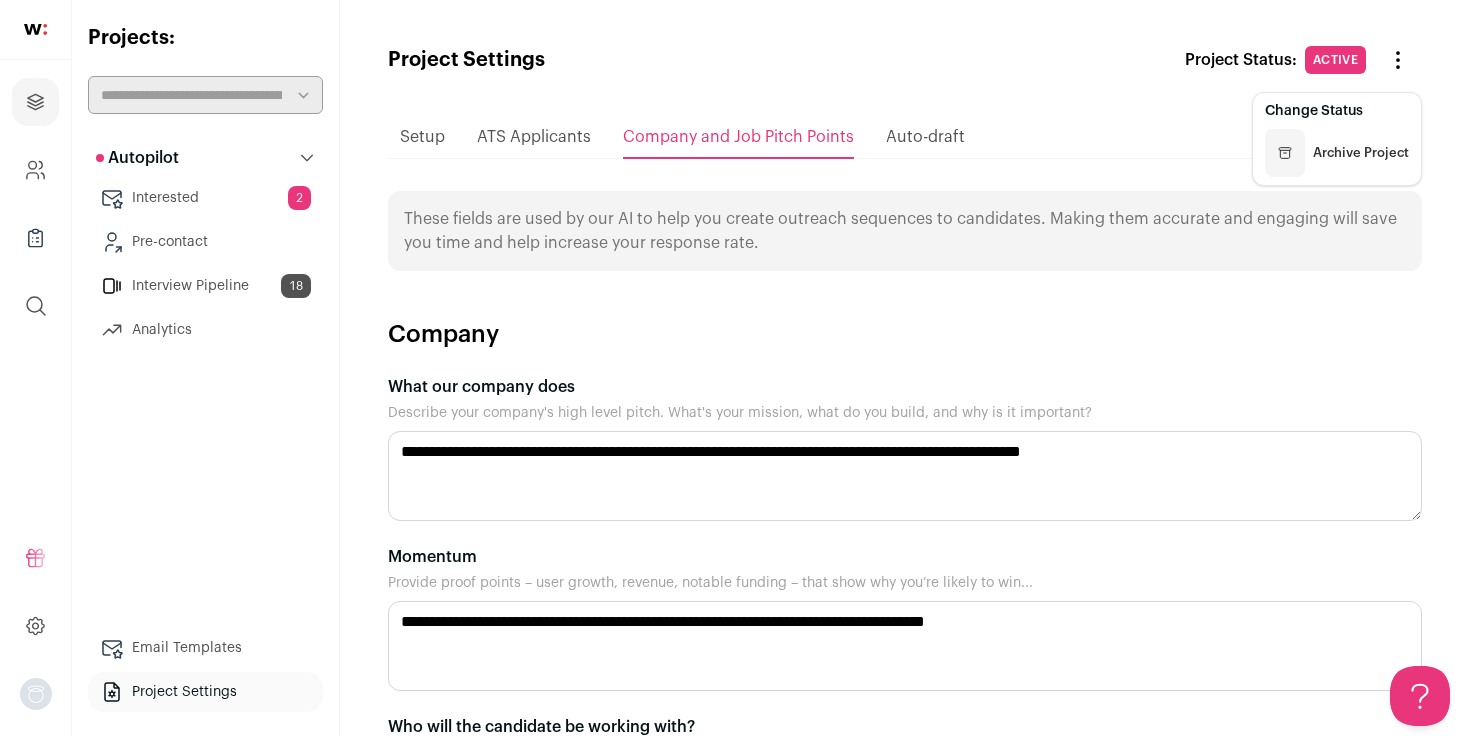 click on "Setup
ATS Applicants
Company and Job Pitch Points
Auto-draft" at bounding box center [905, 137] 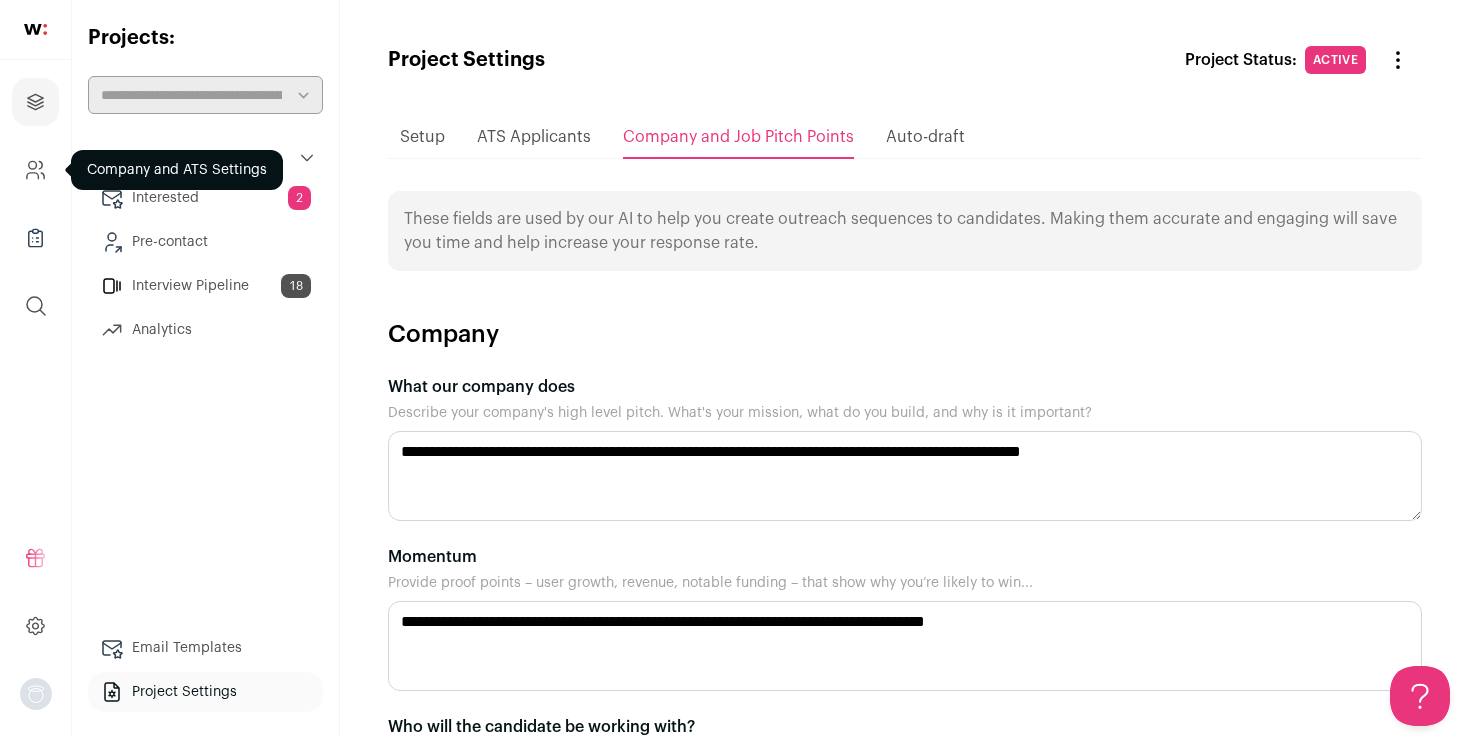 click 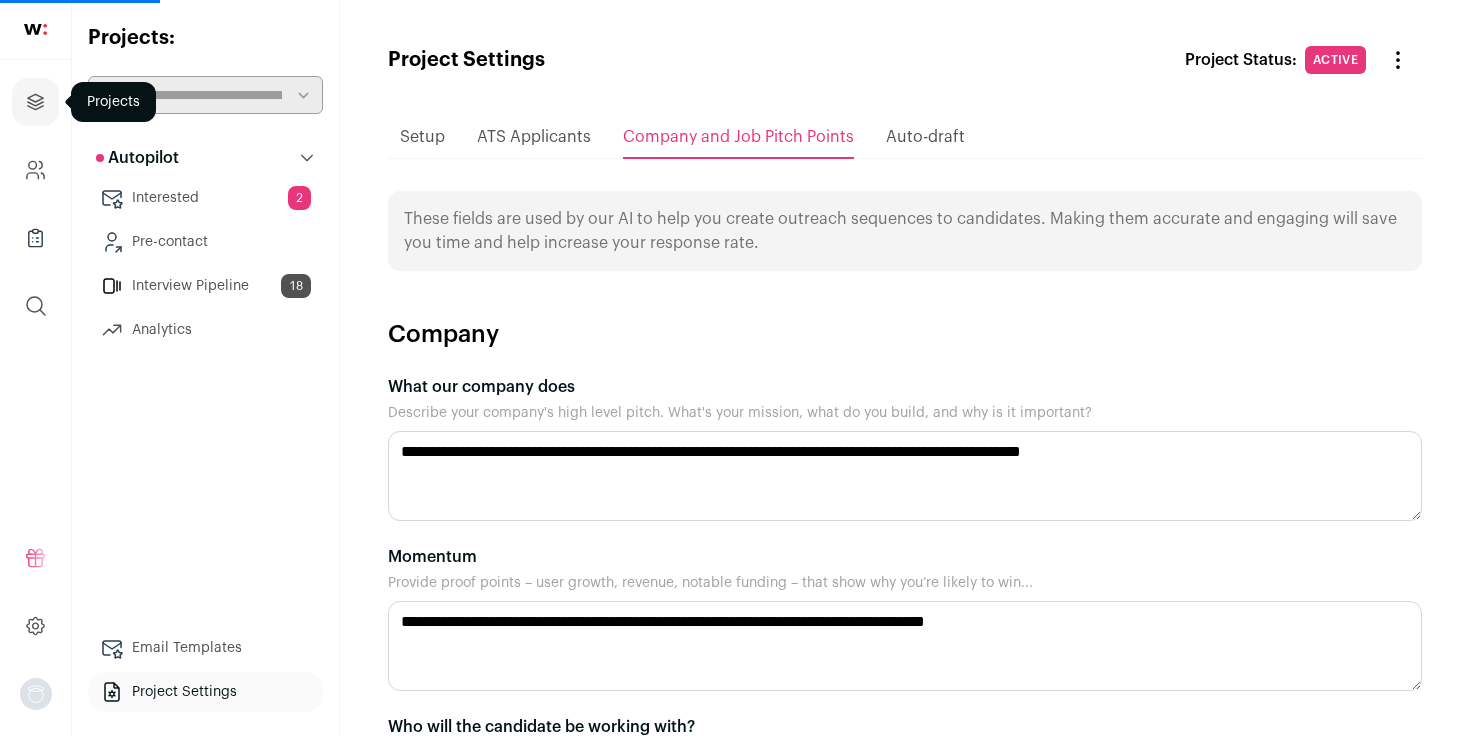 click 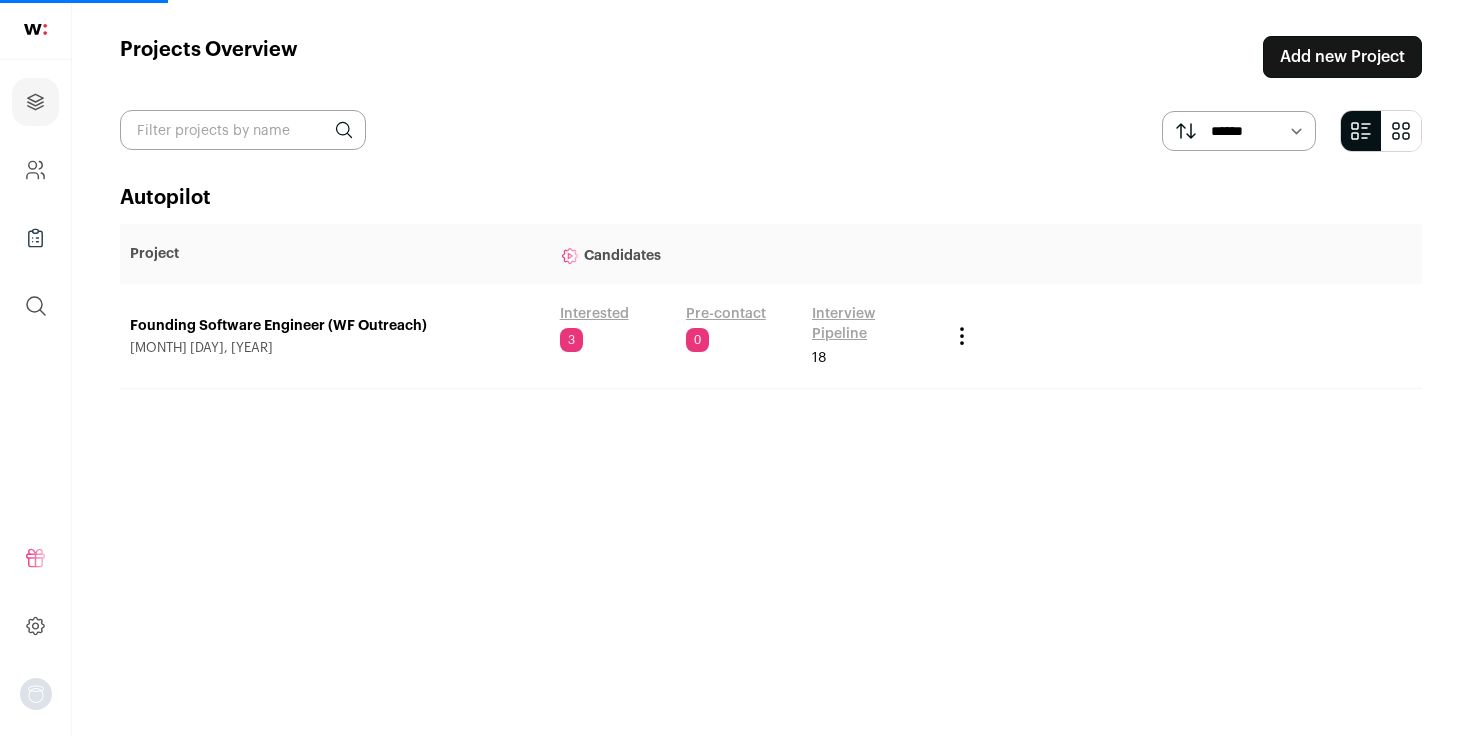 click at bounding box center [35, 30] 